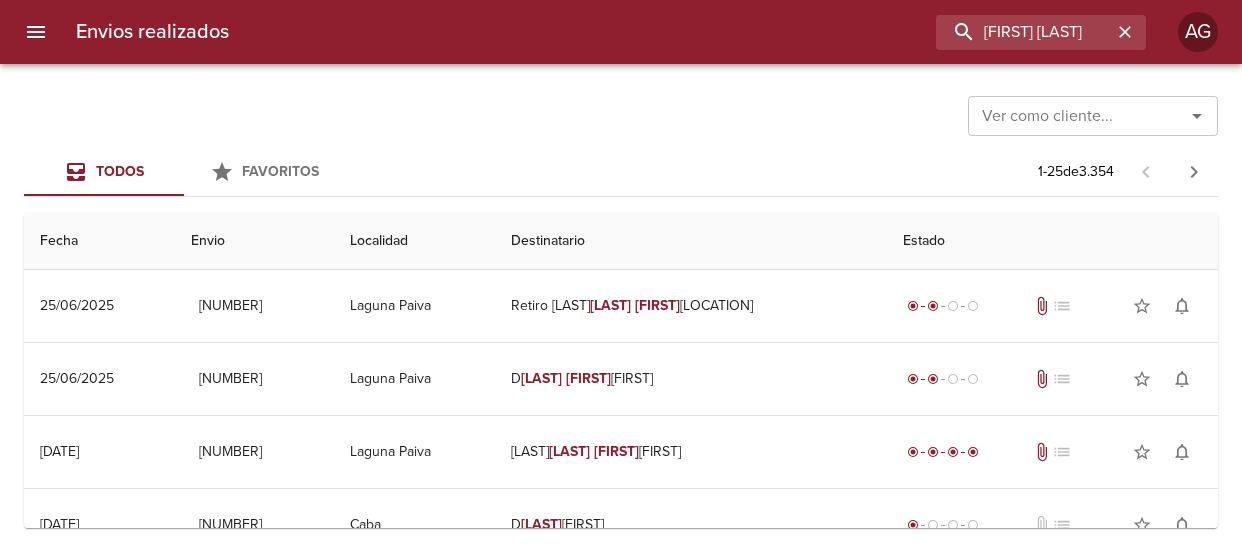 scroll, scrollTop: 0, scrollLeft: 0, axis: both 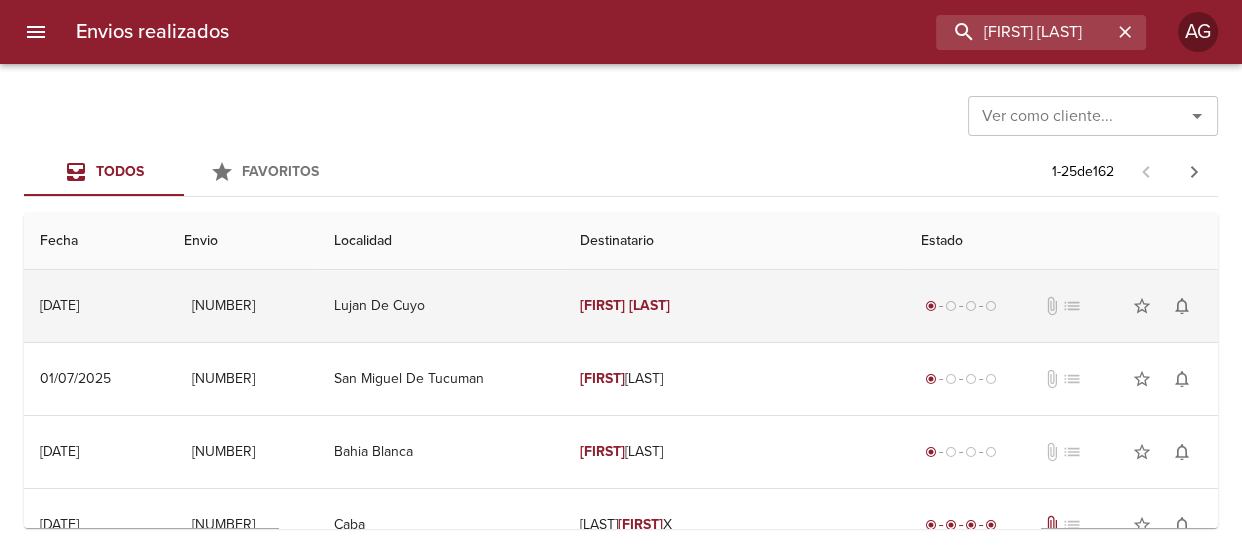 click on "[FIRST] [LAST]" at bounding box center (734, 306) 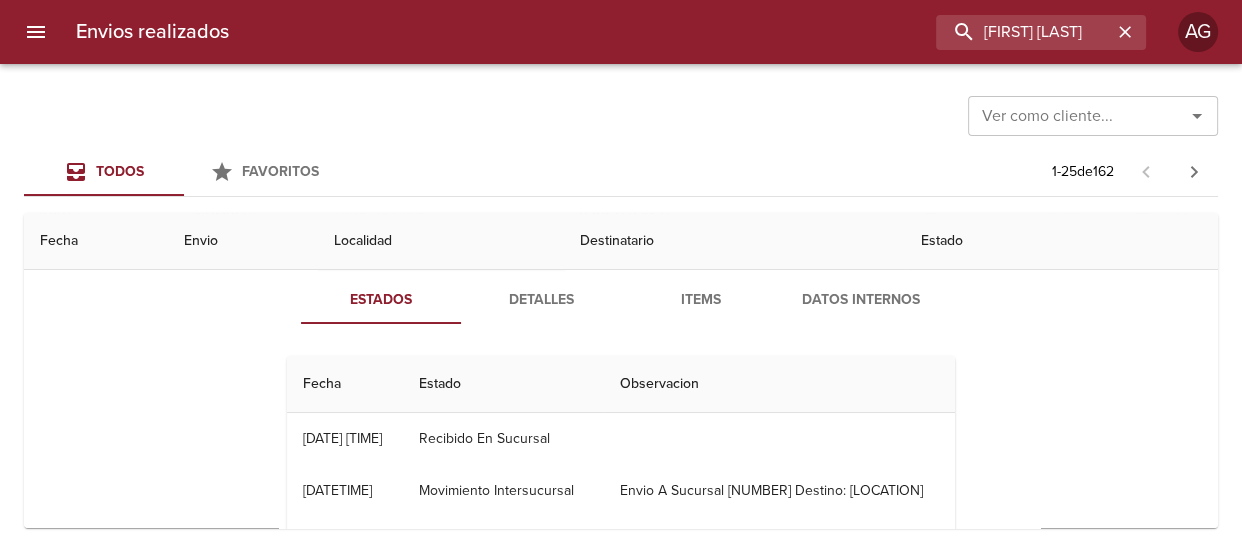 scroll, scrollTop: 0, scrollLeft: 0, axis: both 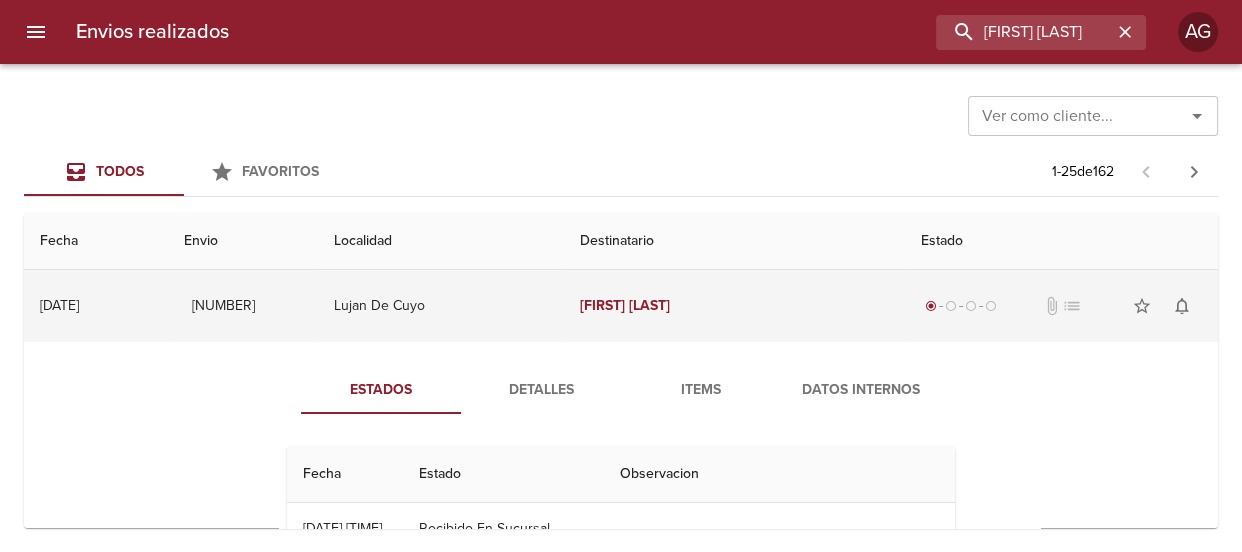 click on "[FIRST] [LAST]" at bounding box center (734, 306) 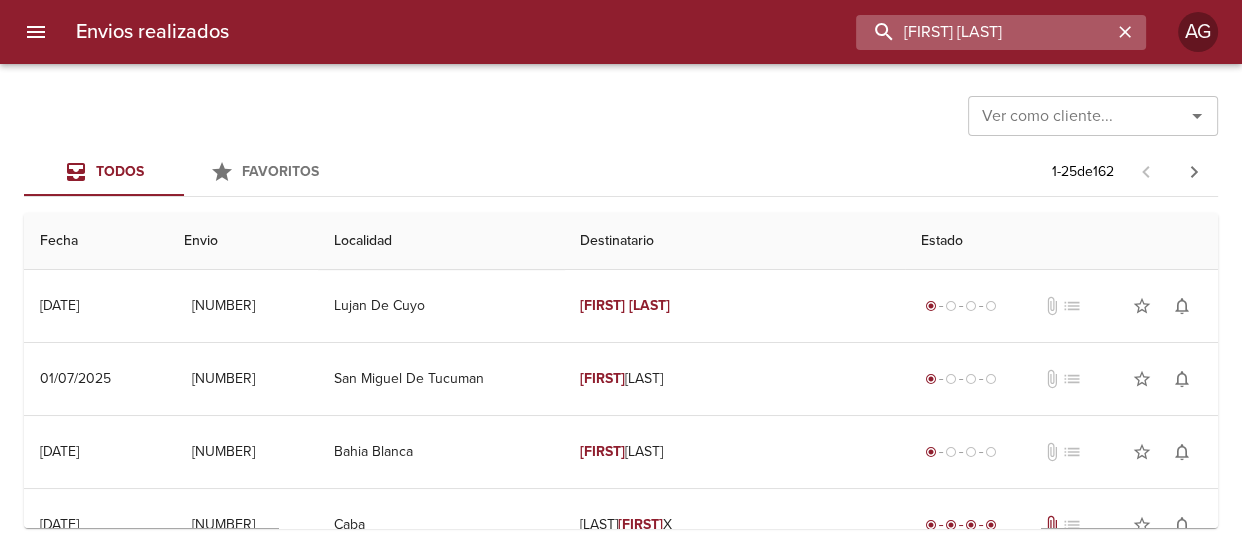 click on "[FIRST] [LAST]" at bounding box center [984, 32] 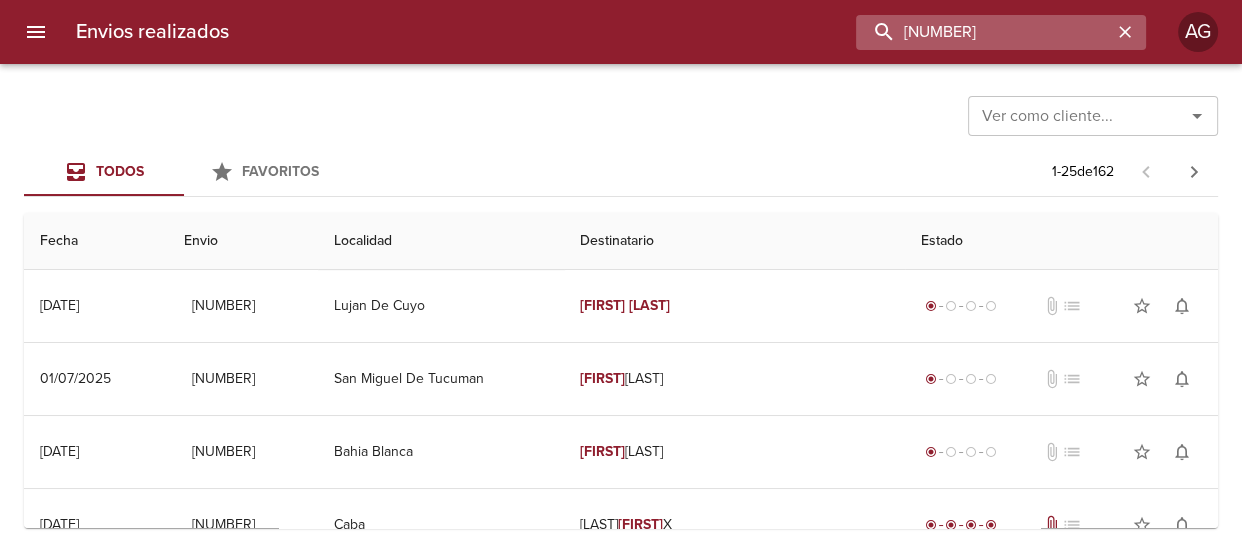 click on "[NUMBER]" at bounding box center (984, 32) 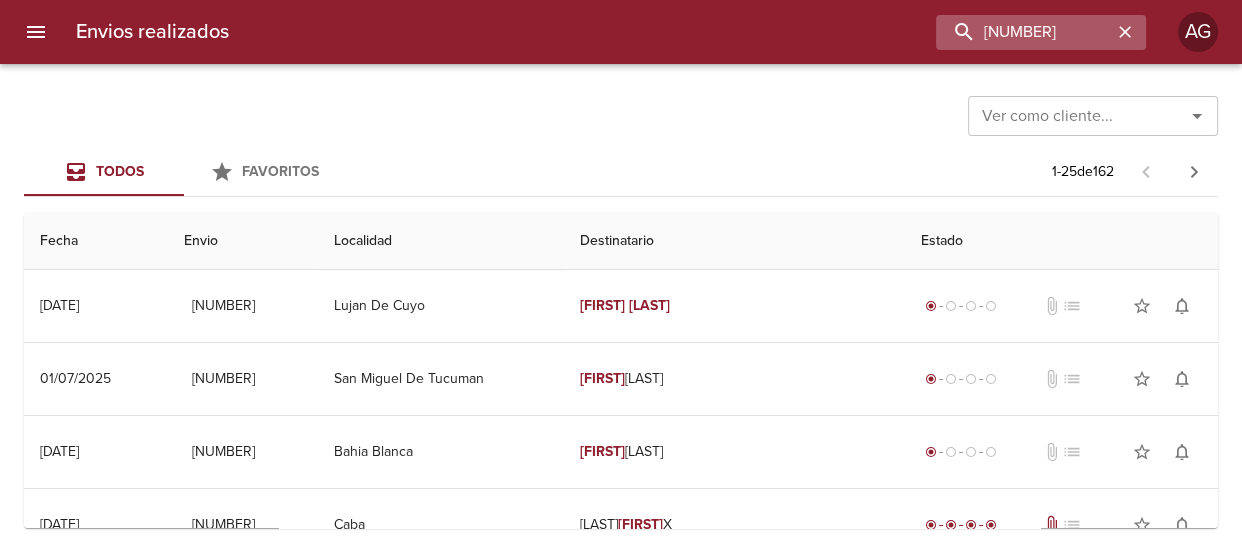 click at bounding box center (1125, 32) 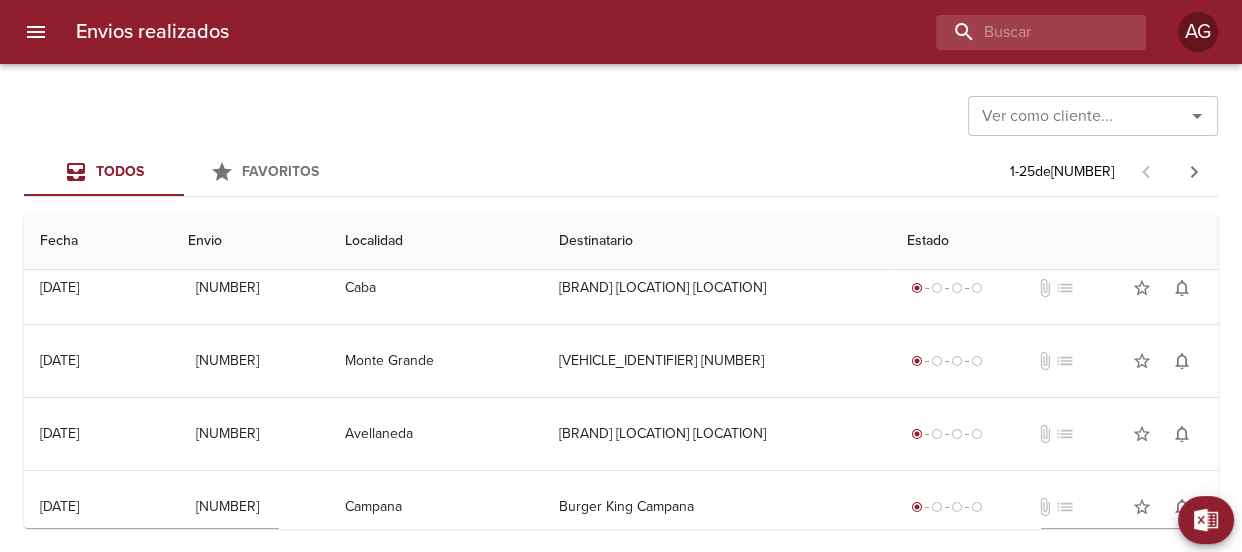 scroll, scrollTop: 0, scrollLeft: 0, axis: both 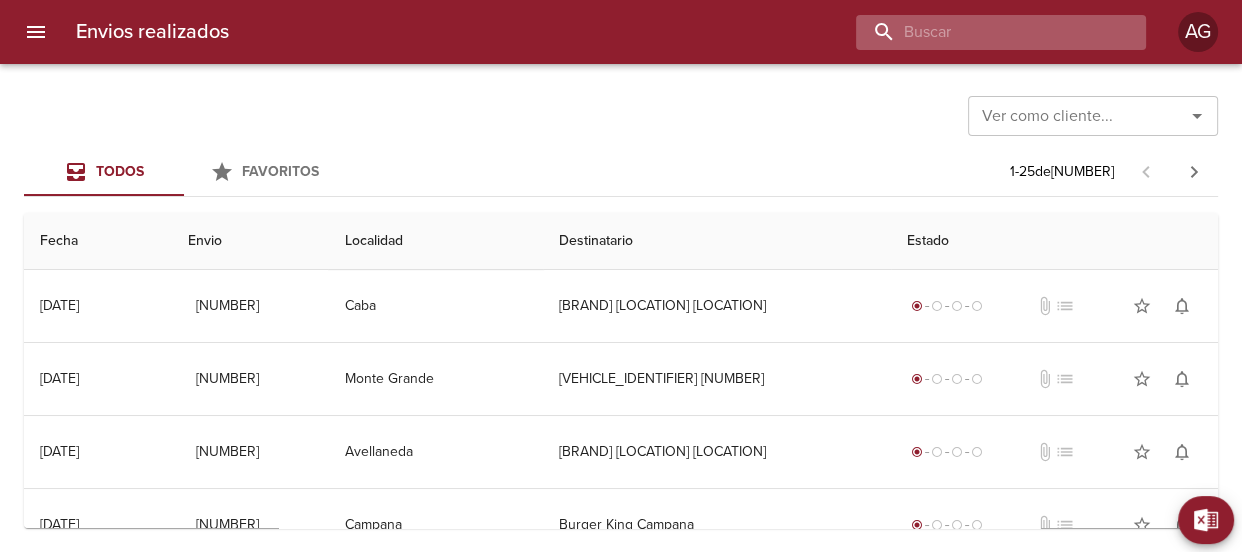 click at bounding box center (984, 32) 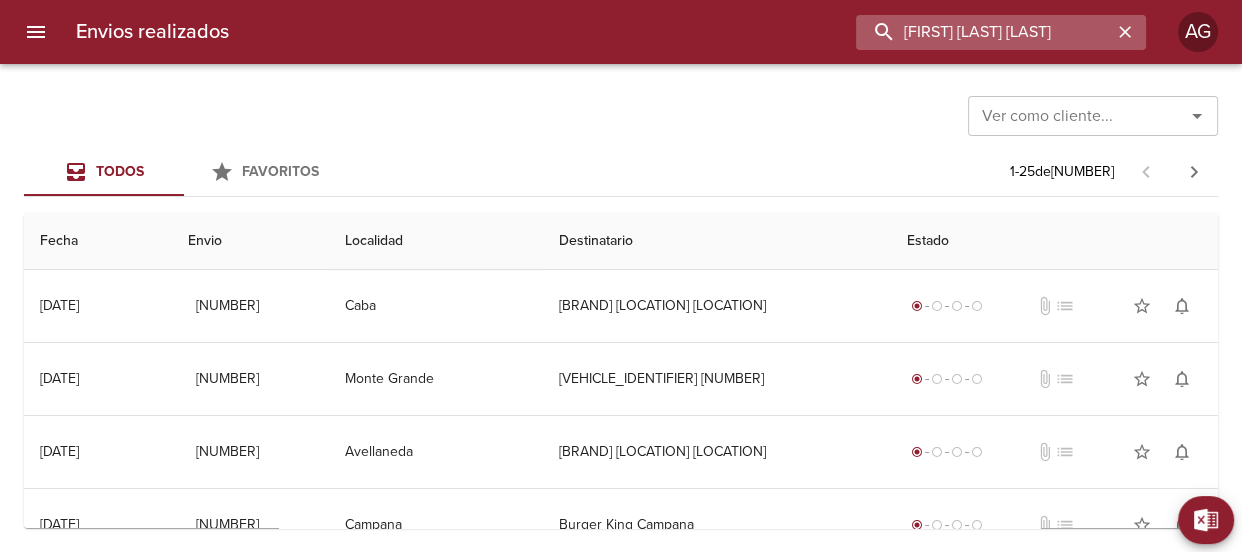 scroll, scrollTop: 0, scrollLeft: 4, axis: horizontal 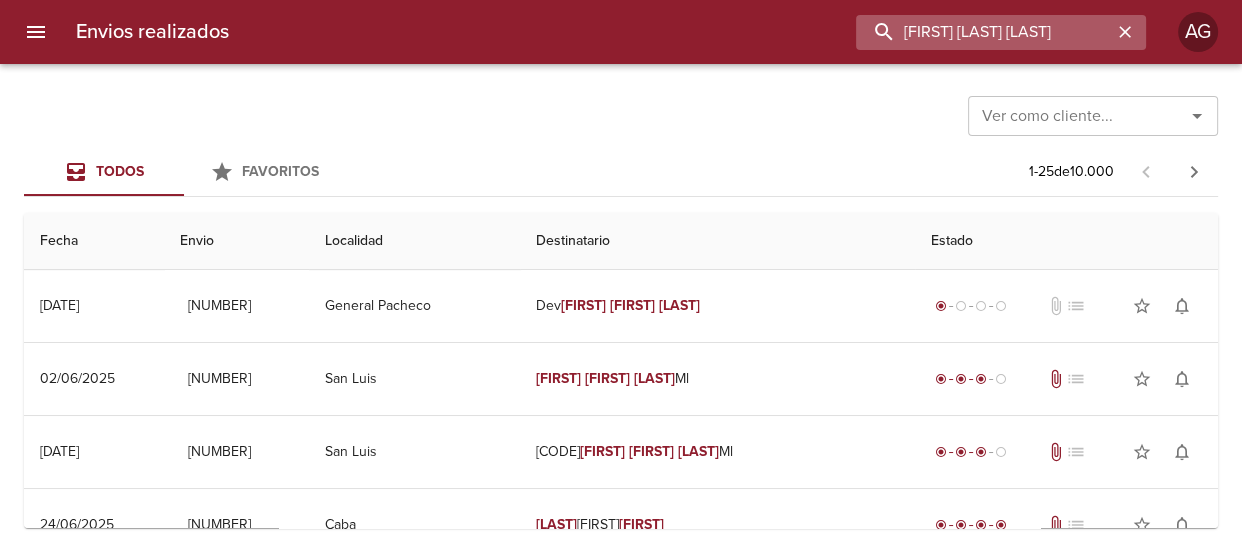 click on "[FIRST] [LAST] [LAST]" at bounding box center [984, 32] 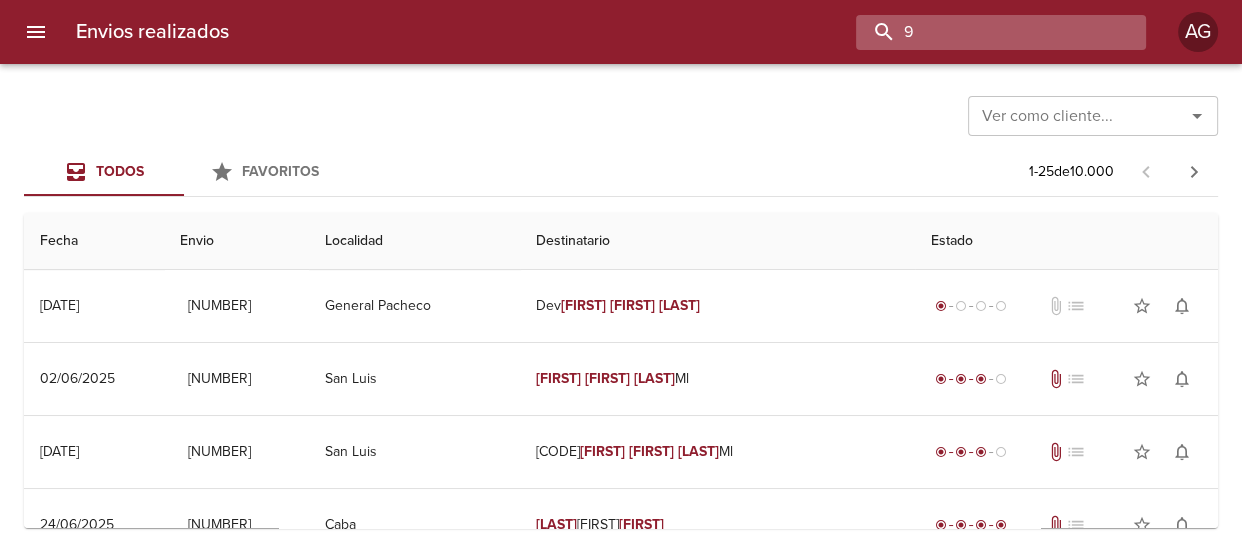scroll, scrollTop: 0, scrollLeft: 0, axis: both 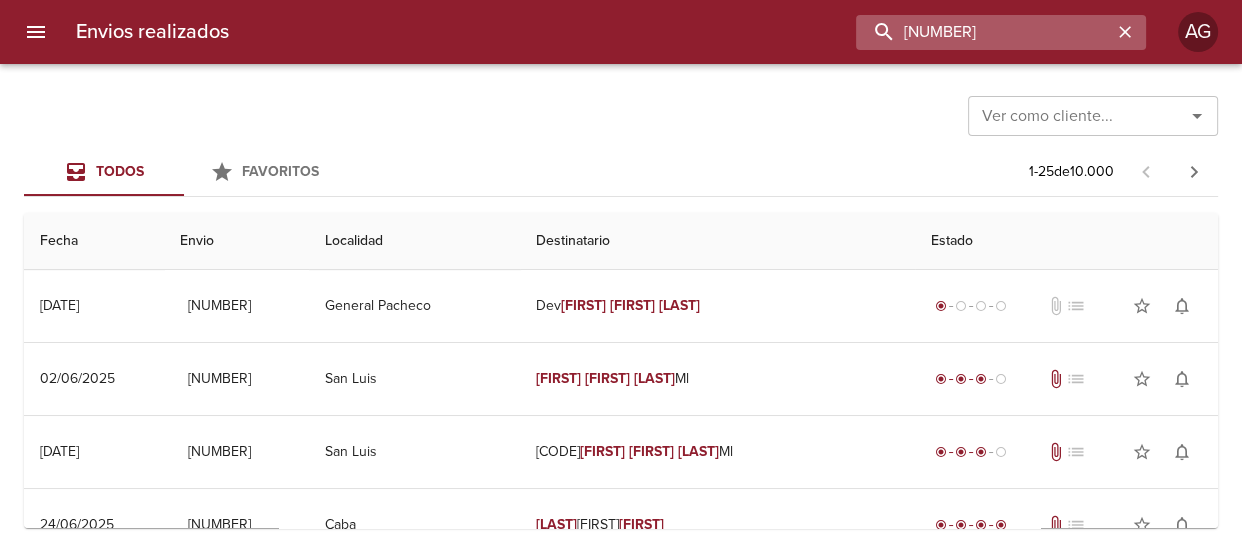 click on "[NUMBER]" at bounding box center [984, 32] 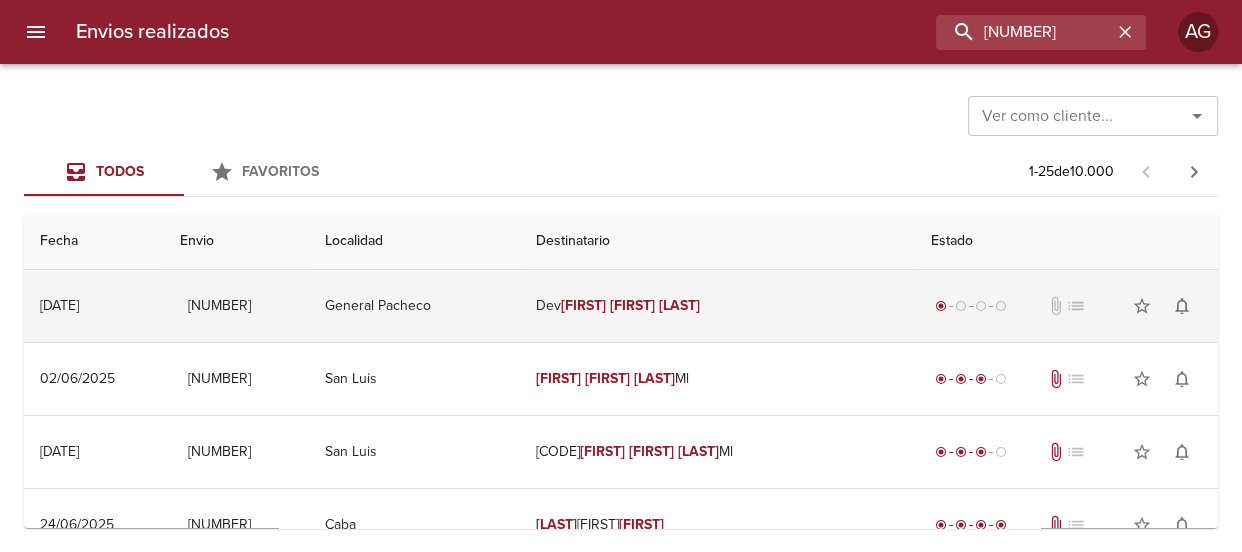 click on "Dev [FIRST] [LAST] [LAST]" at bounding box center [717, 306] 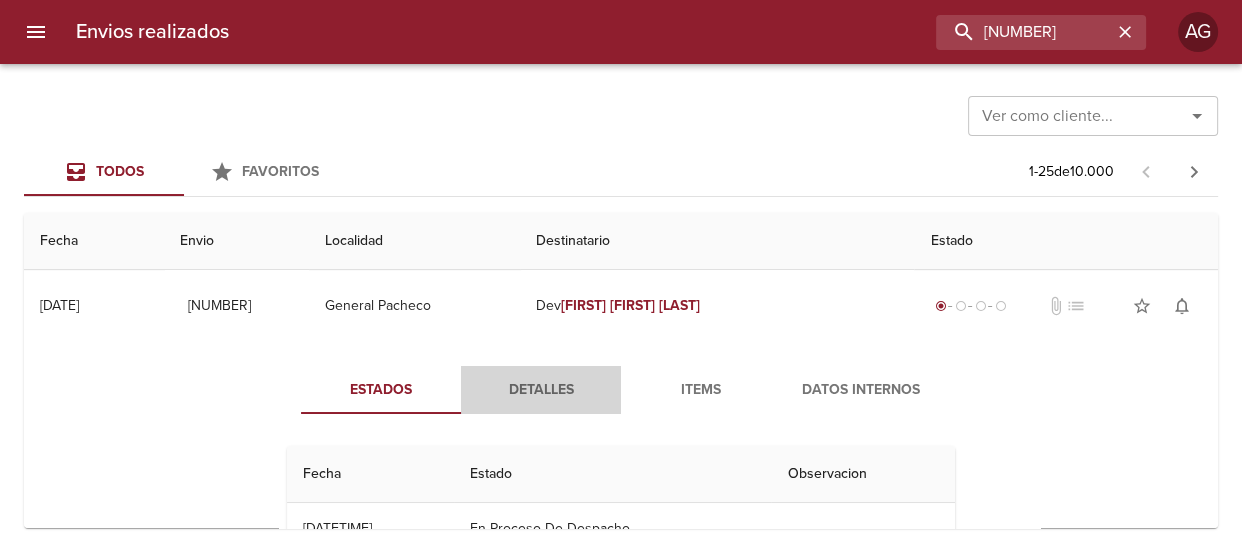 click on "Detalles" at bounding box center [541, 390] 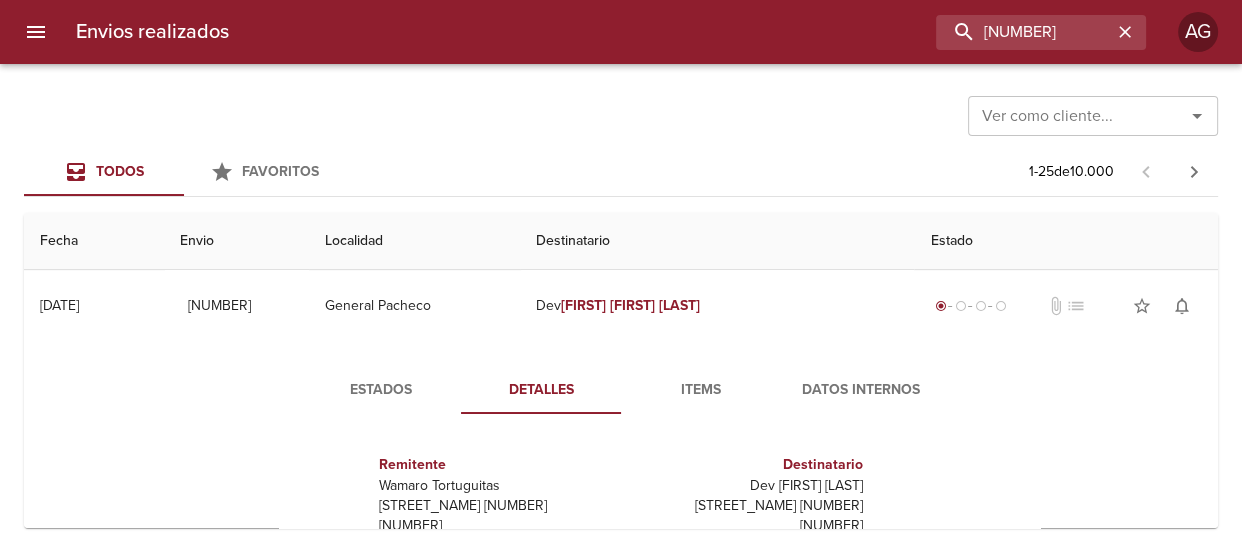 scroll, scrollTop: 30, scrollLeft: 0, axis: vertical 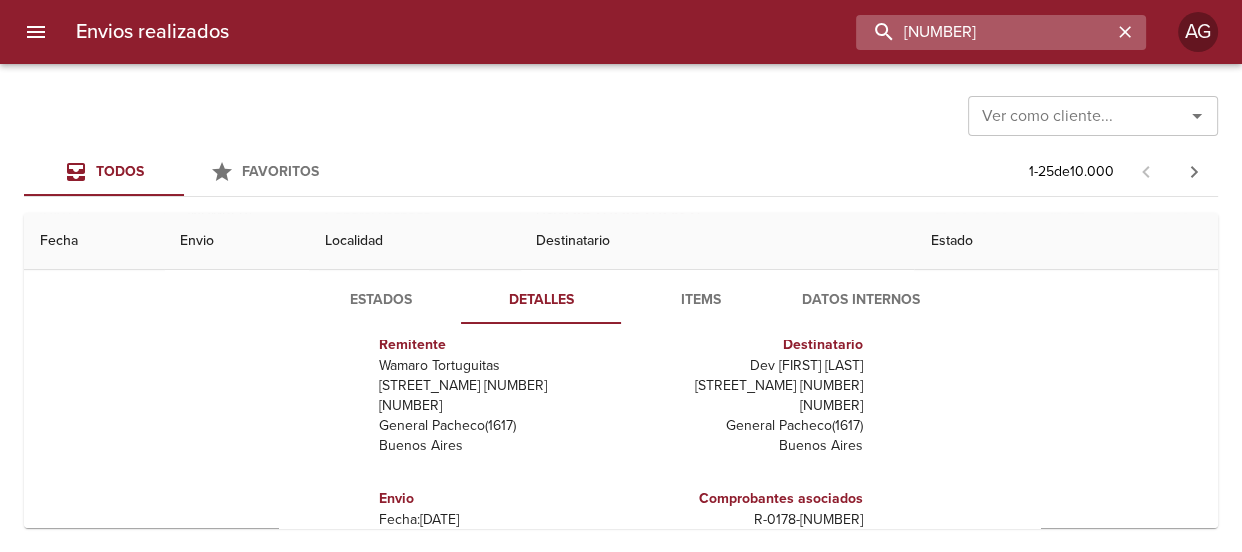 click on "[NUMBER]" at bounding box center (984, 32) 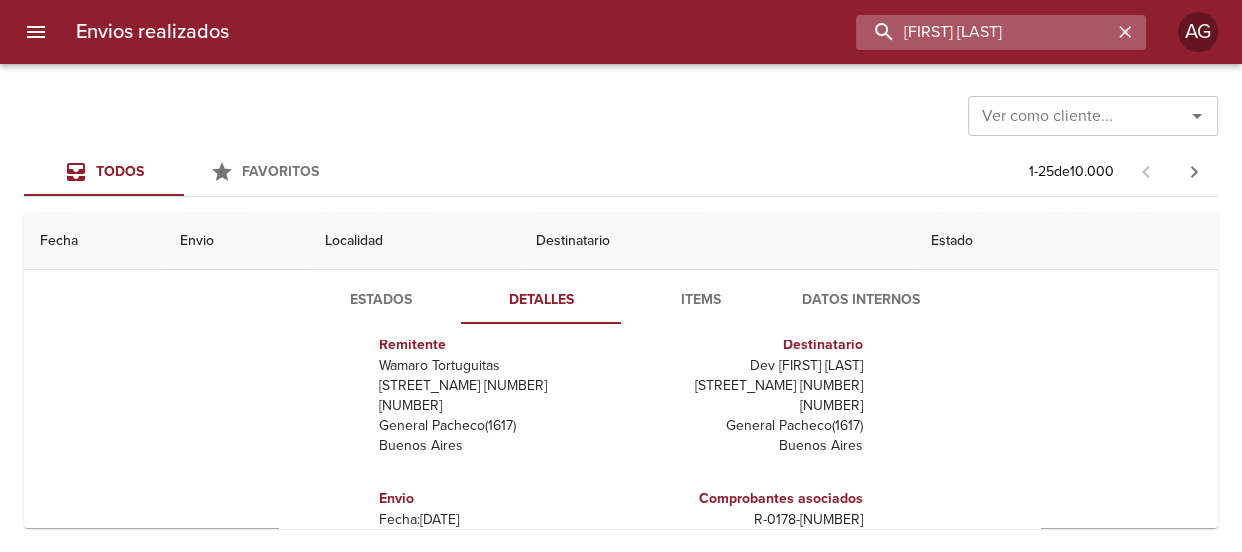 scroll, scrollTop: 0, scrollLeft: 27, axis: horizontal 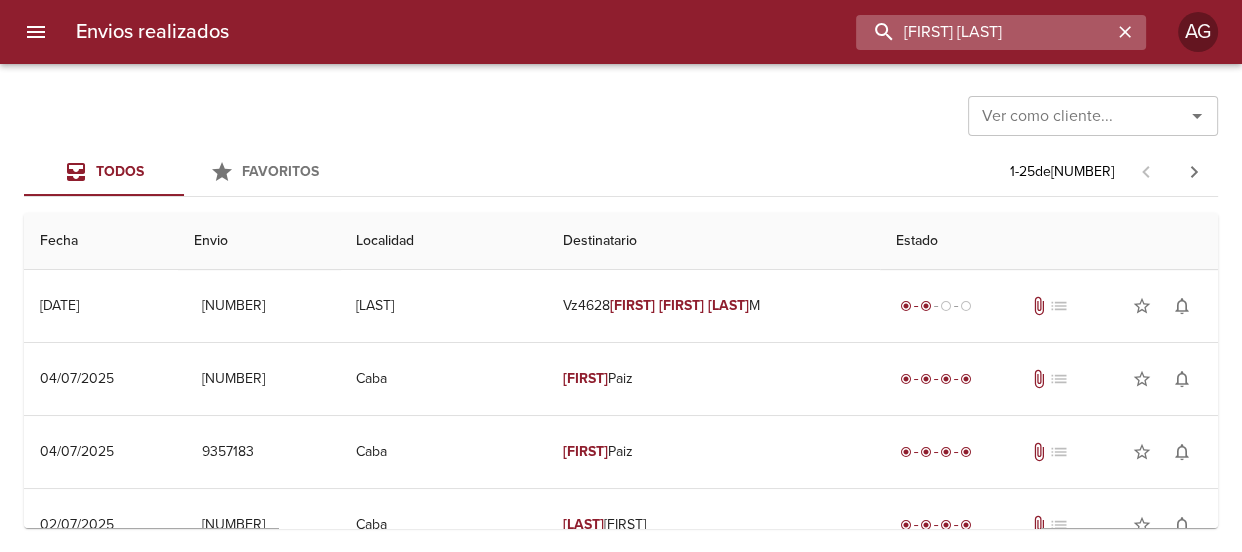 click on "[FIRST] [LAST]" at bounding box center [984, 32] 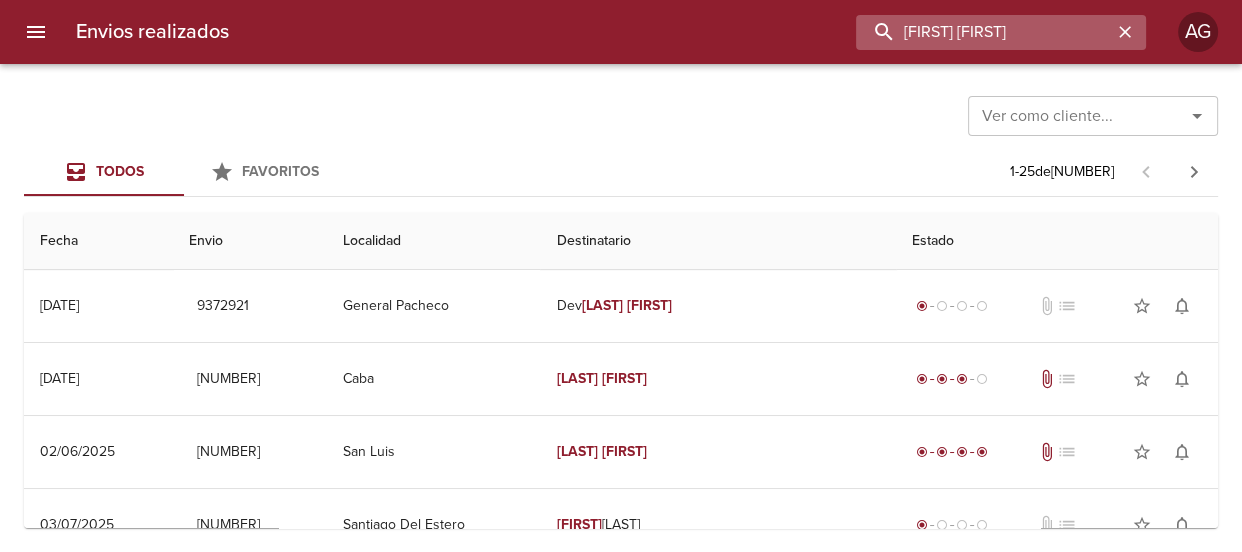 click on "[FIRST] [FIRST]" at bounding box center (984, 32) 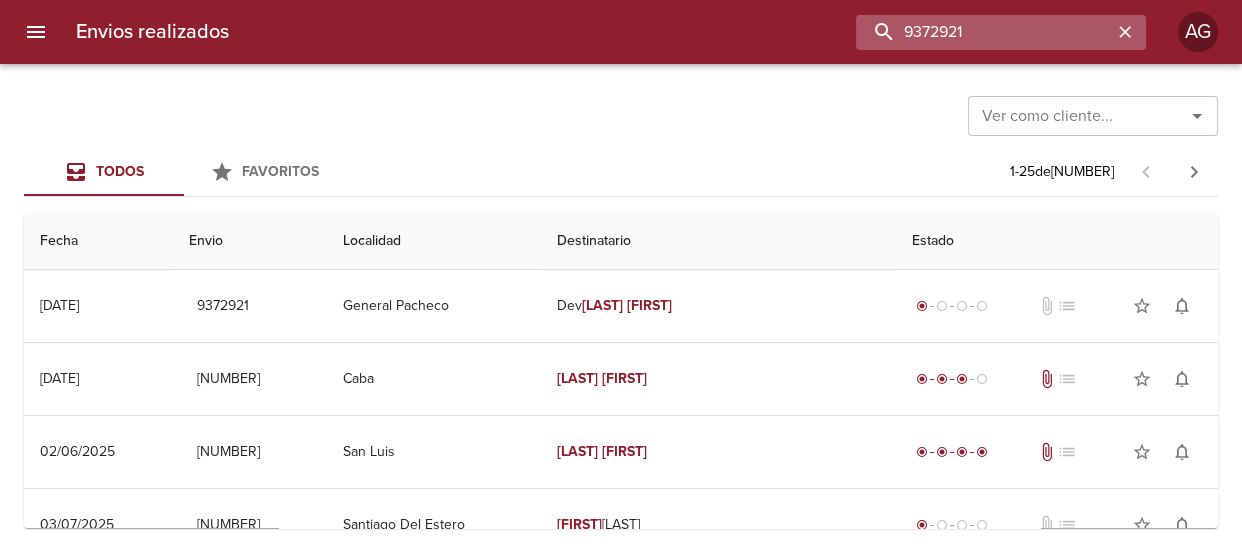 click on "9372921" at bounding box center (984, 32) 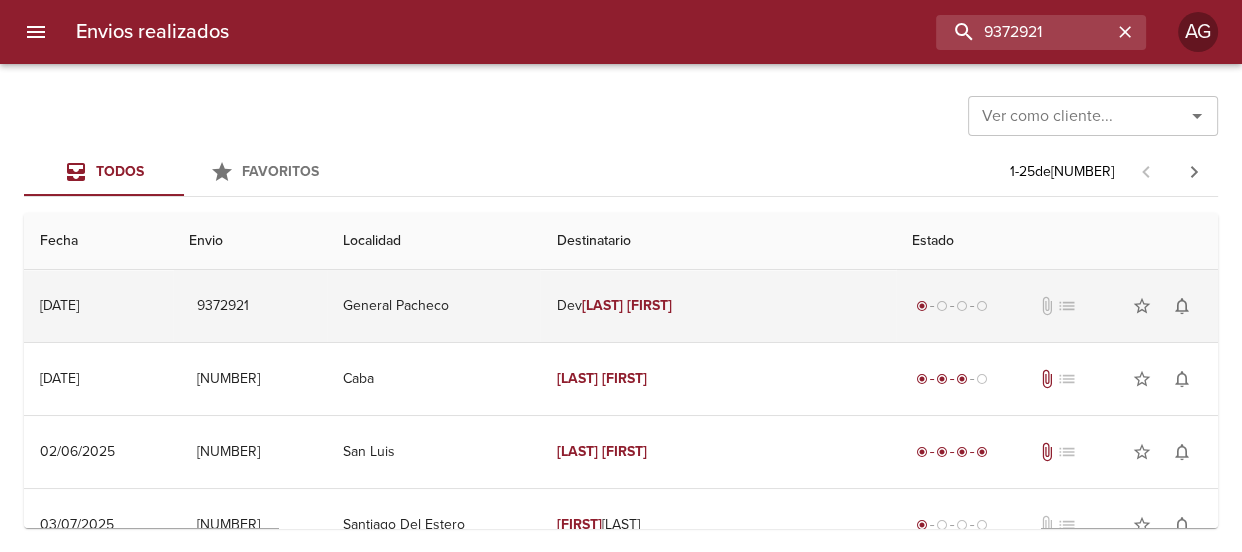 click on "[FIRST]" at bounding box center [648, 305] 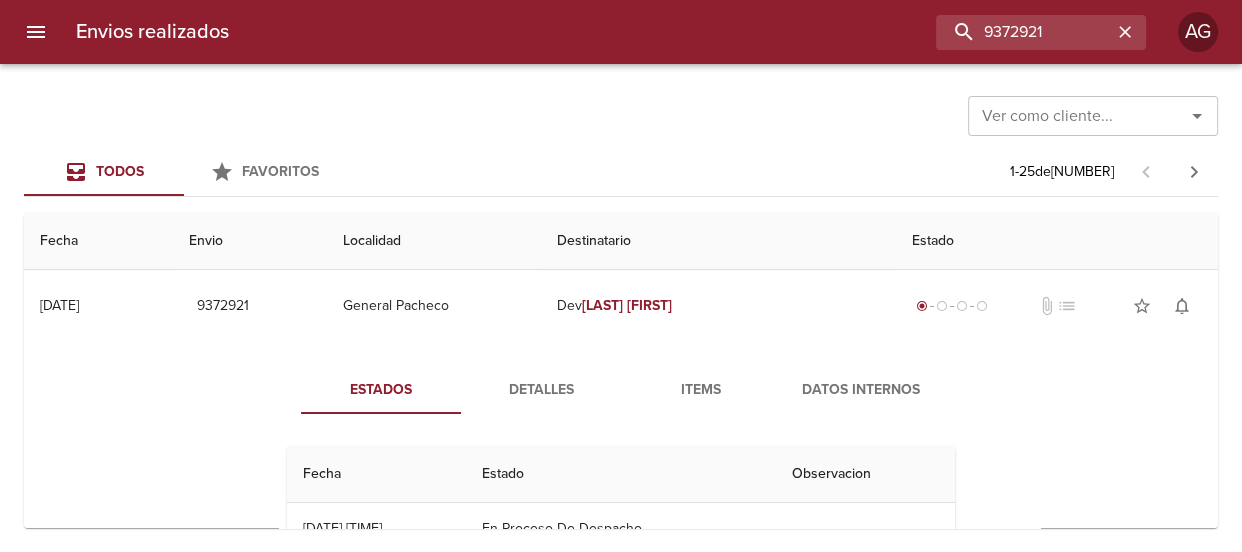 click on "Detalles" at bounding box center [541, 390] 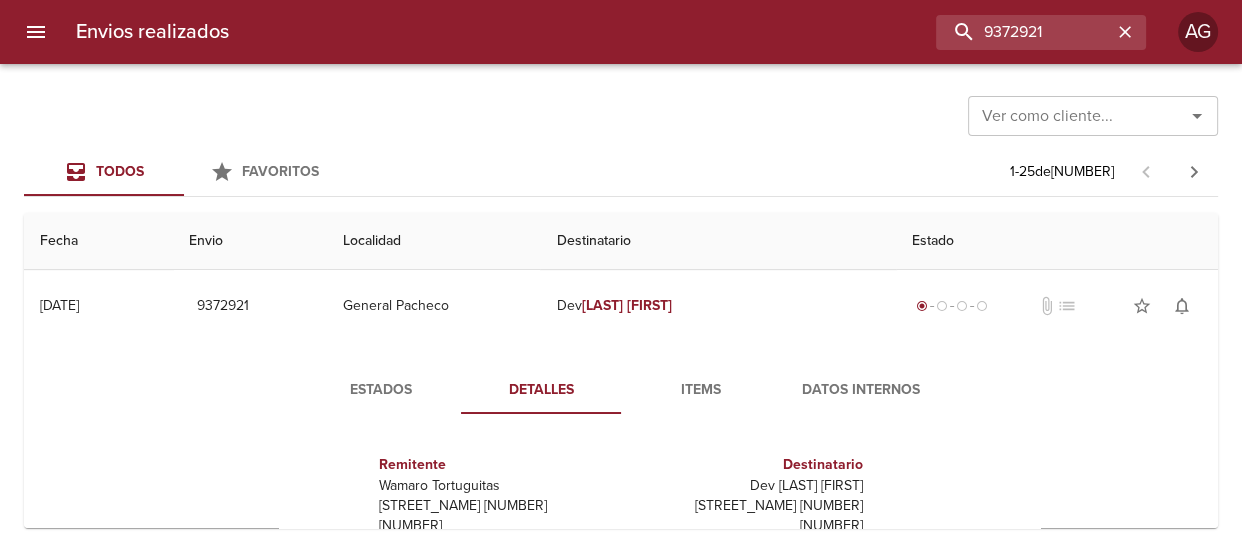 scroll, scrollTop: 50, scrollLeft: 0, axis: vertical 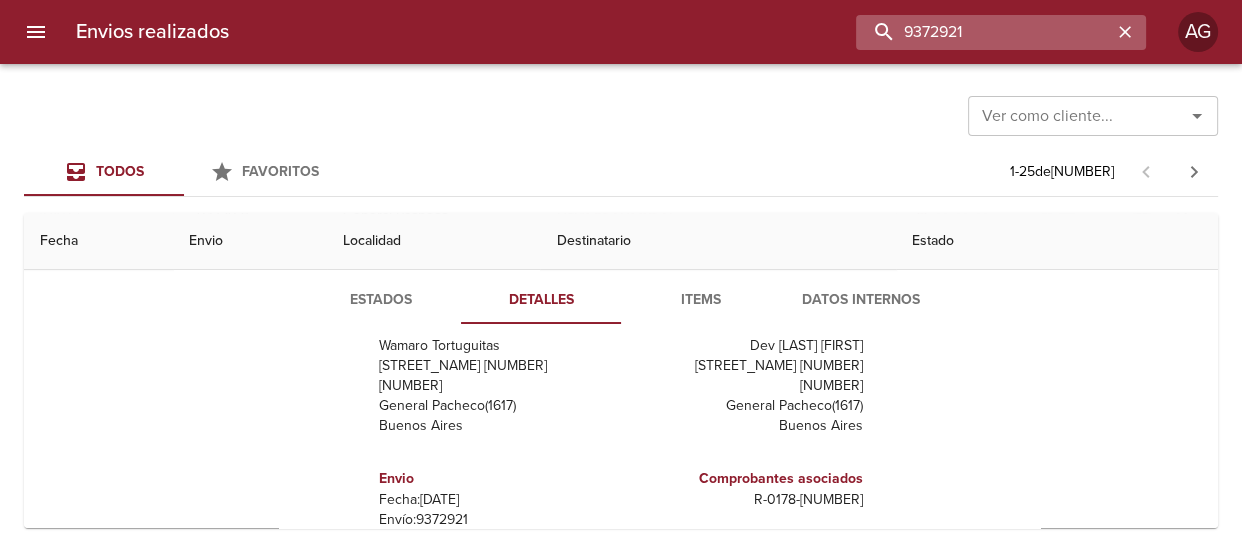 click on "9372921" at bounding box center (984, 32) 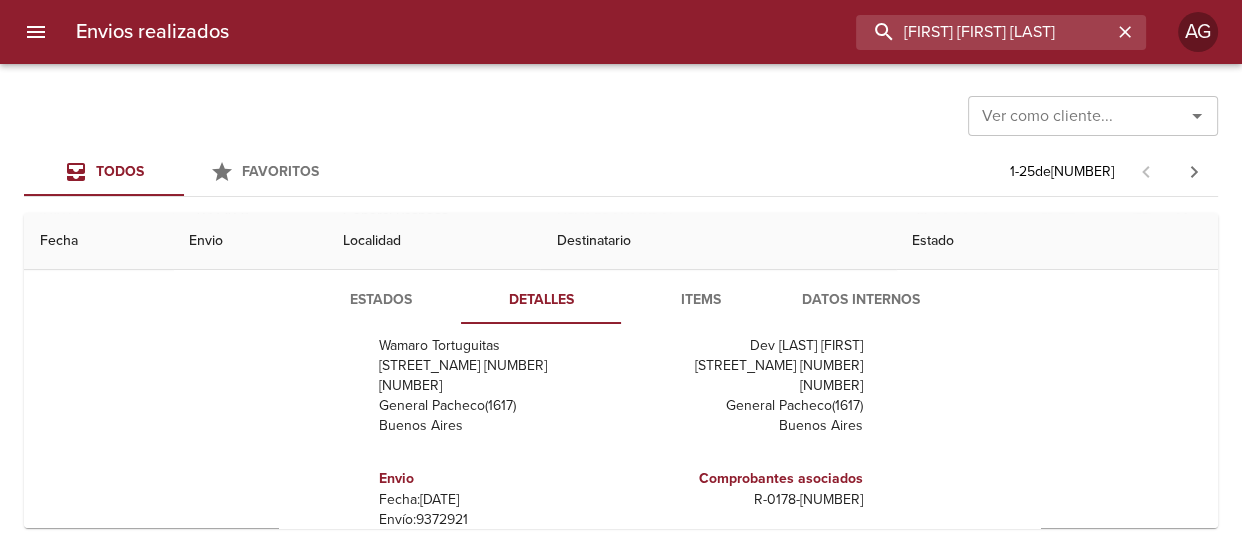 scroll, scrollTop: 0, scrollLeft: 16, axis: horizontal 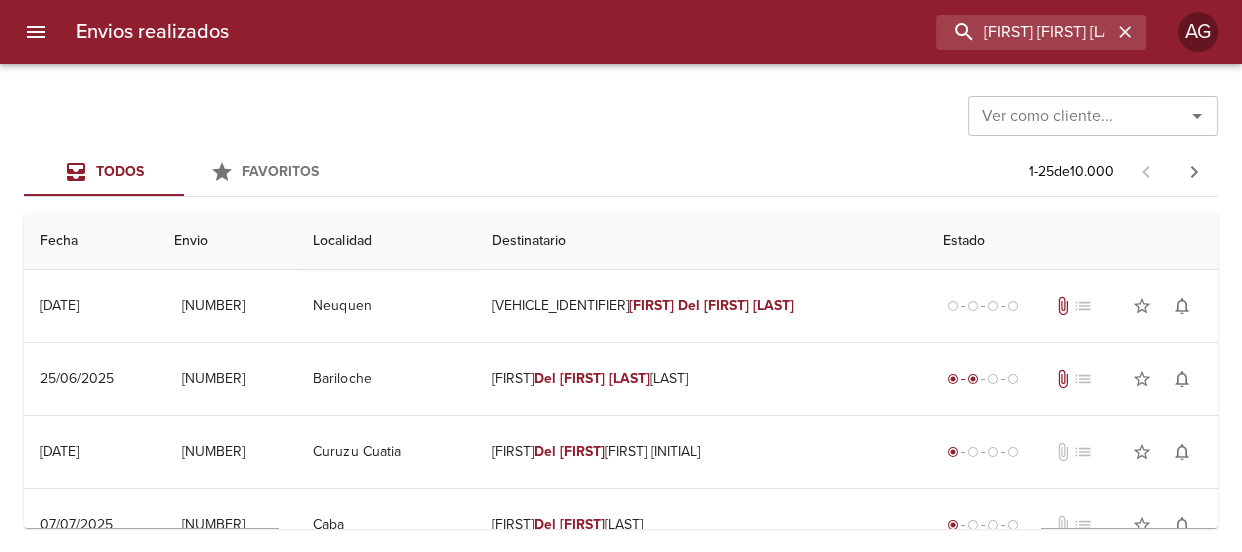 click on "Envios realizados [FIRST] [FIRST] [LAST] [LAST]" at bounding box center [621, 32] 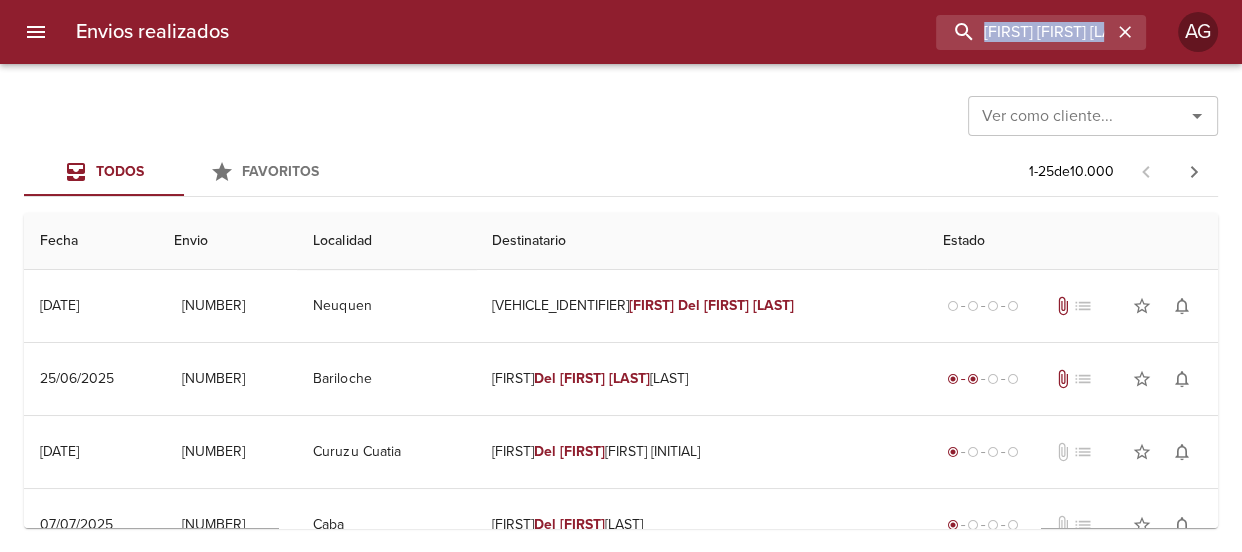 click on "Envios realizados [FIRST] [FIRST] [LAST] [LAST]" at bounding box center (621, 32) 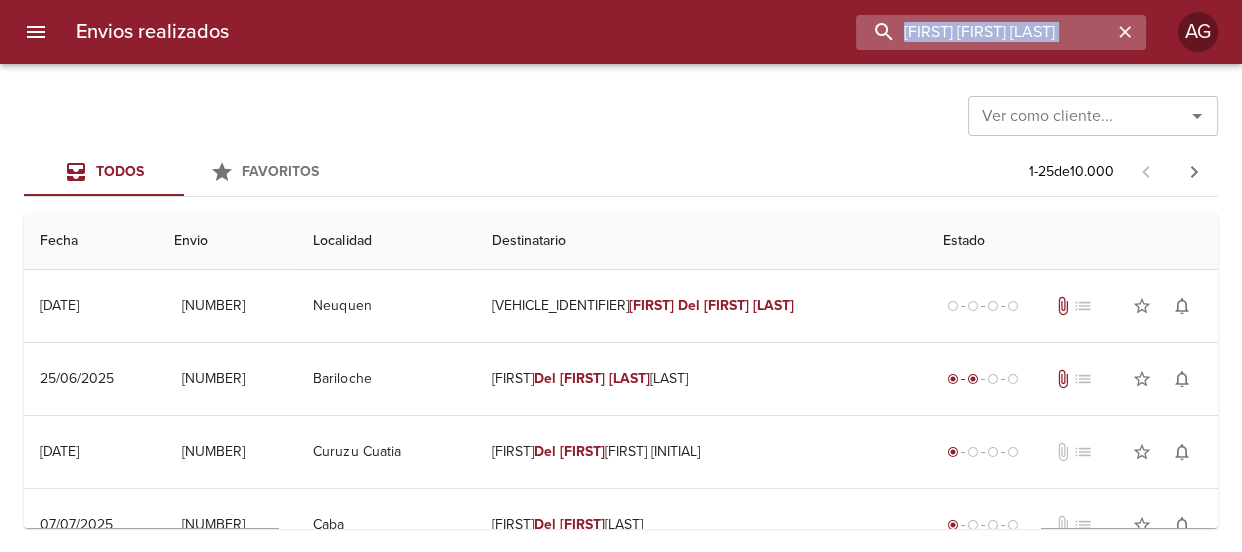 click on "[FIRST] [FIRST] [LAST]" at bounding box center [984, 32] 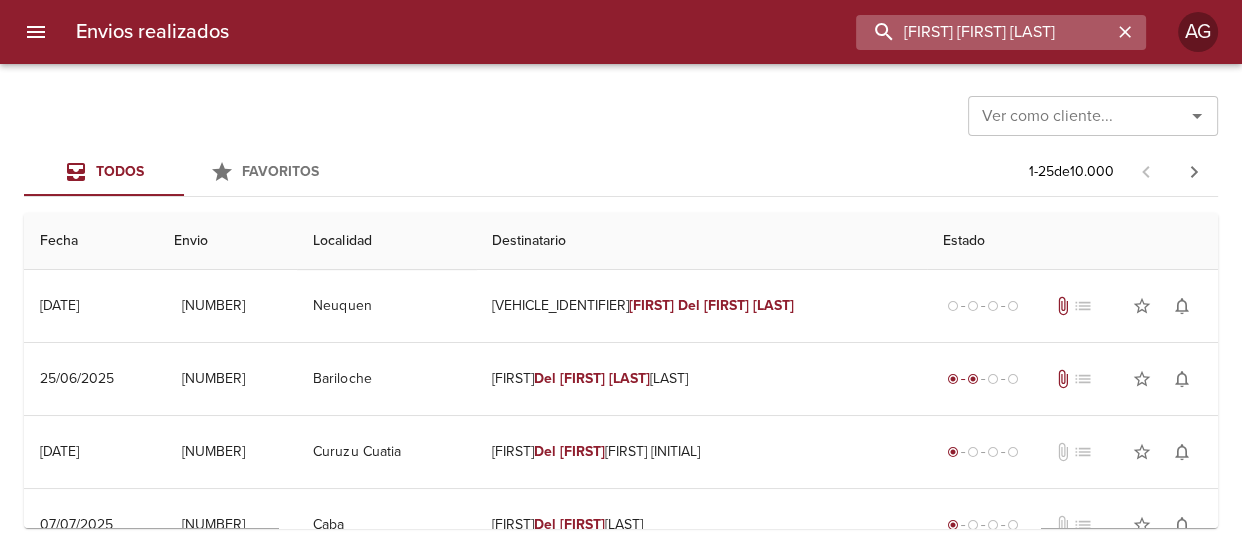 click on "[FIRST] [FIRST] [LAST]" at bounding box center [984, 32] 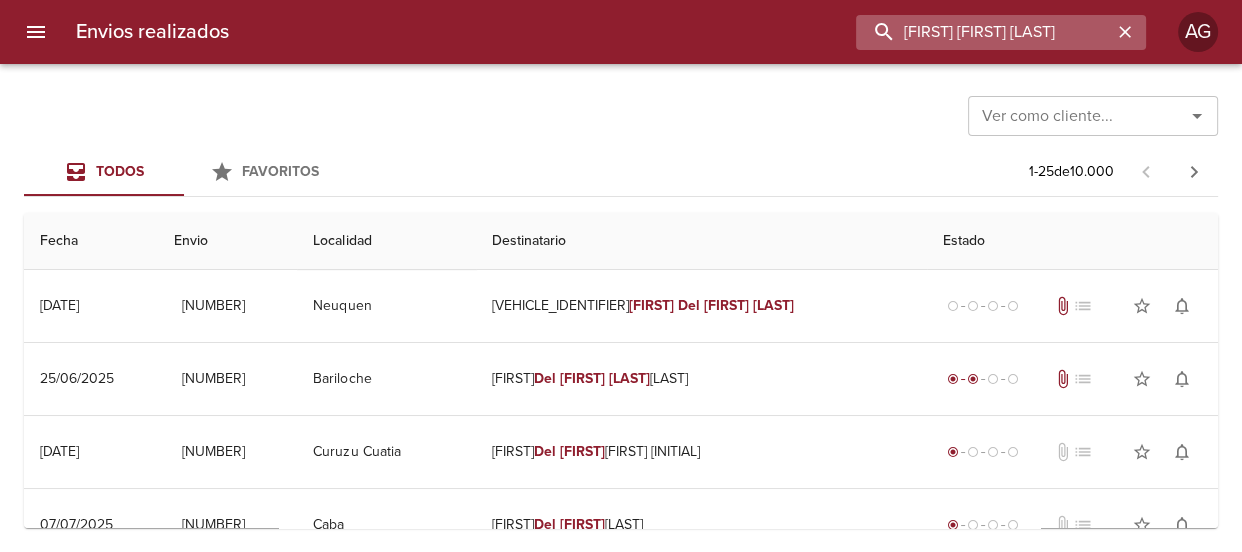paste on "[FIRST] [FIRST] [LAST] [LAST]" 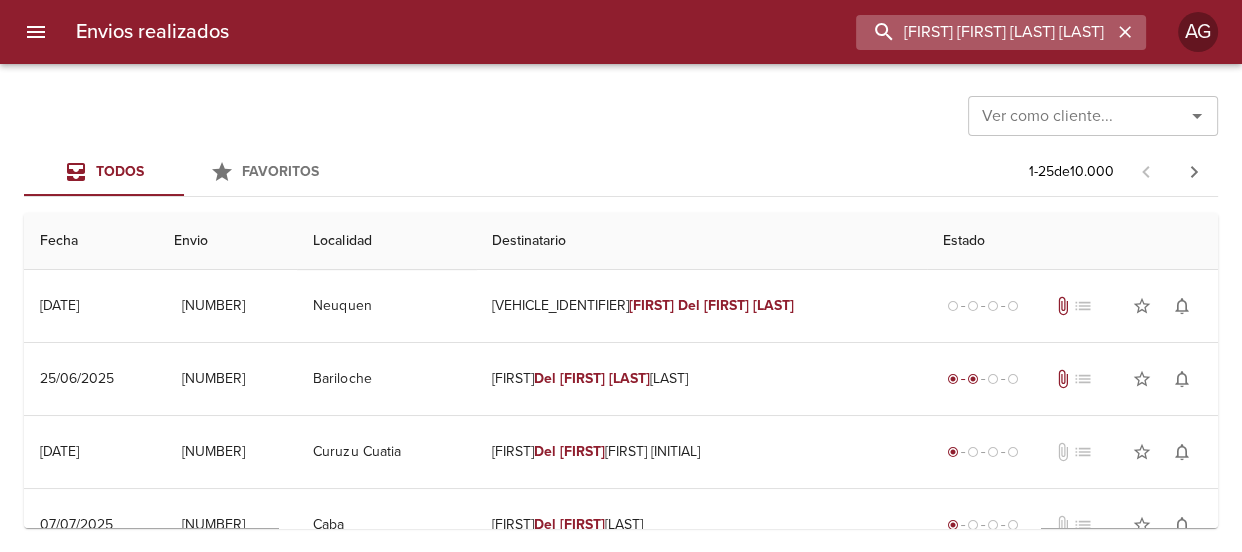 scroll, scrollTop: 0, scrollLeft: 55, axis: horizontal 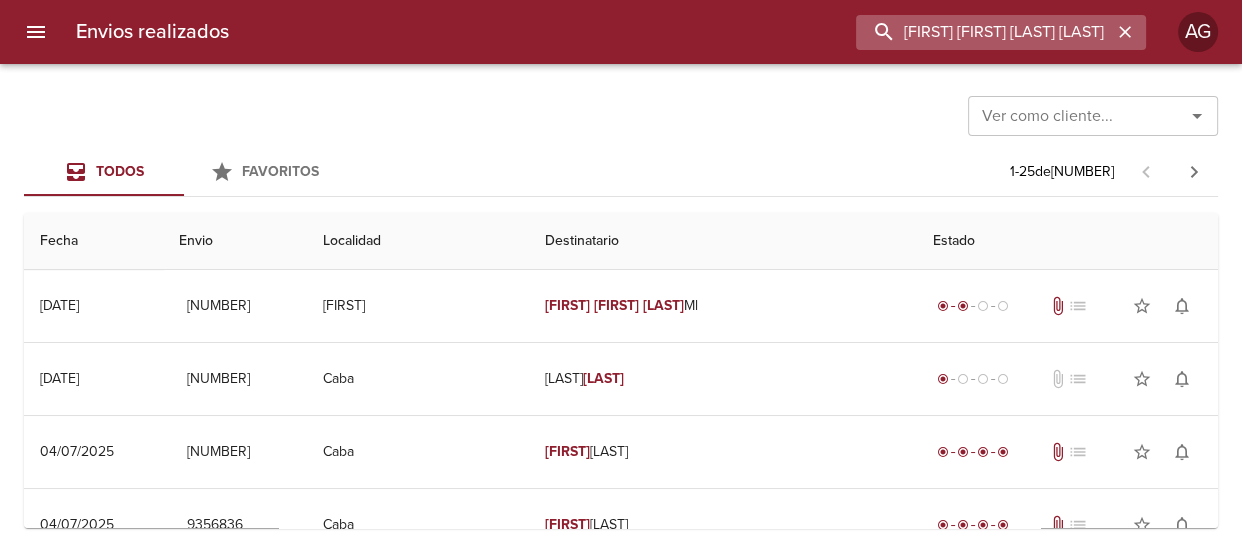 click on "[FIRST] [FIRST] [LAST] [LAST]" at bounding box center [984, 32] 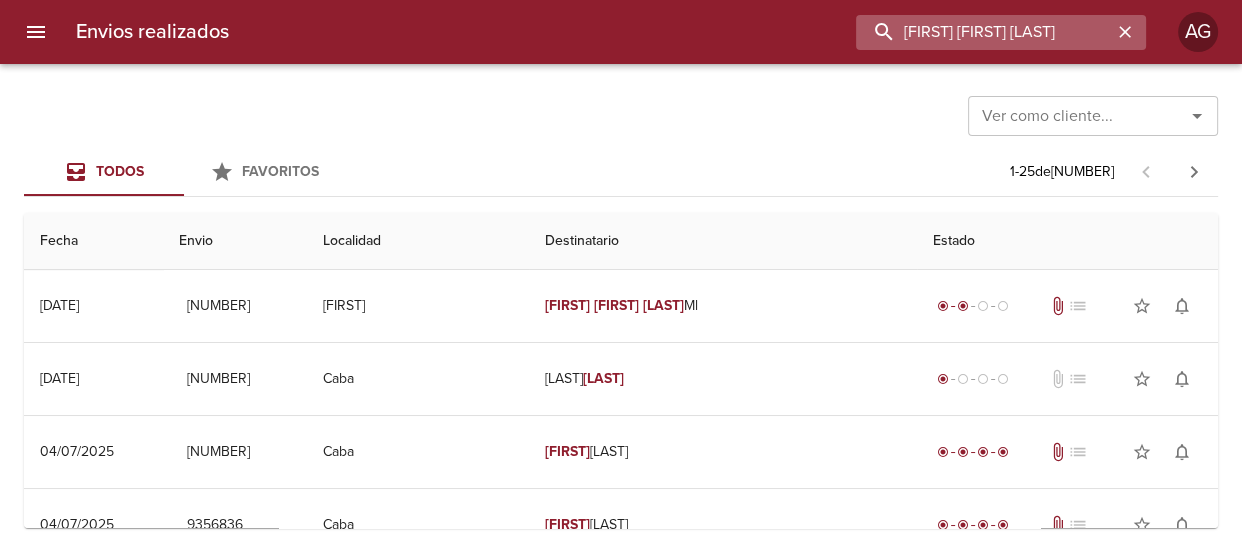scroll, scrollTop: 0, scrollLeft: 0, axis: both 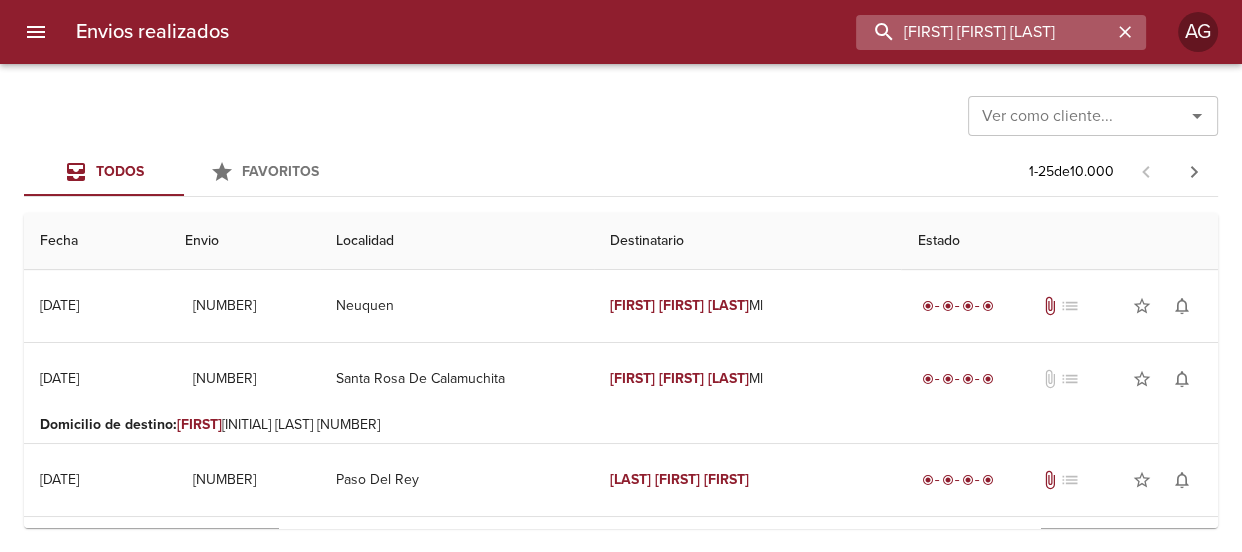 click on "[FIRST] [FIRST] [LAST]" at bounding box center (984, 32) 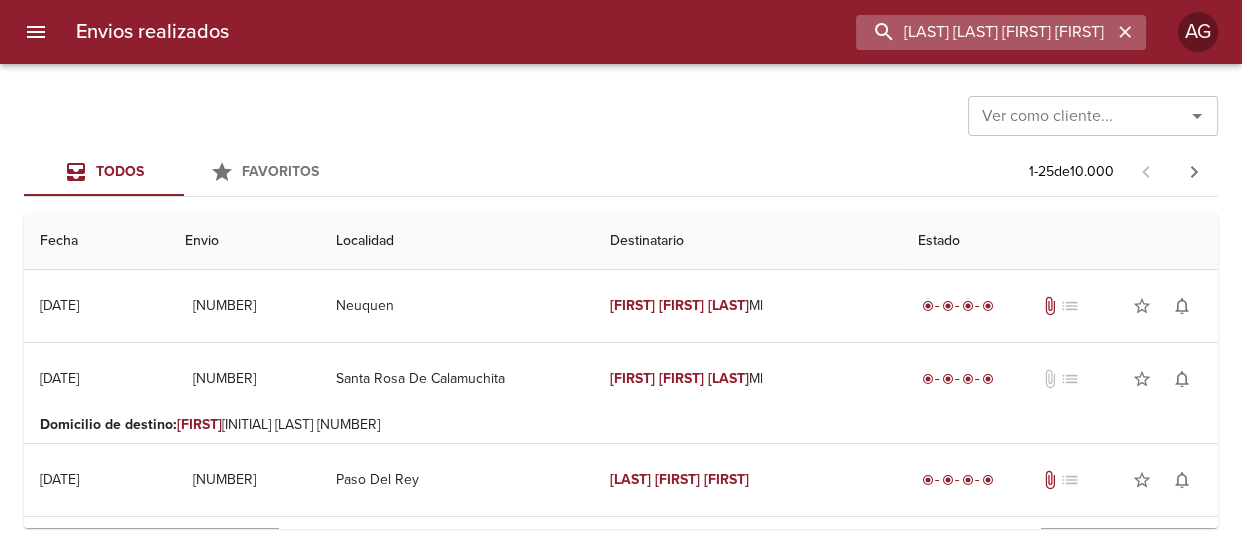 scroll, scrollTop: 0, scrollLeft: 74, axis: horizontal 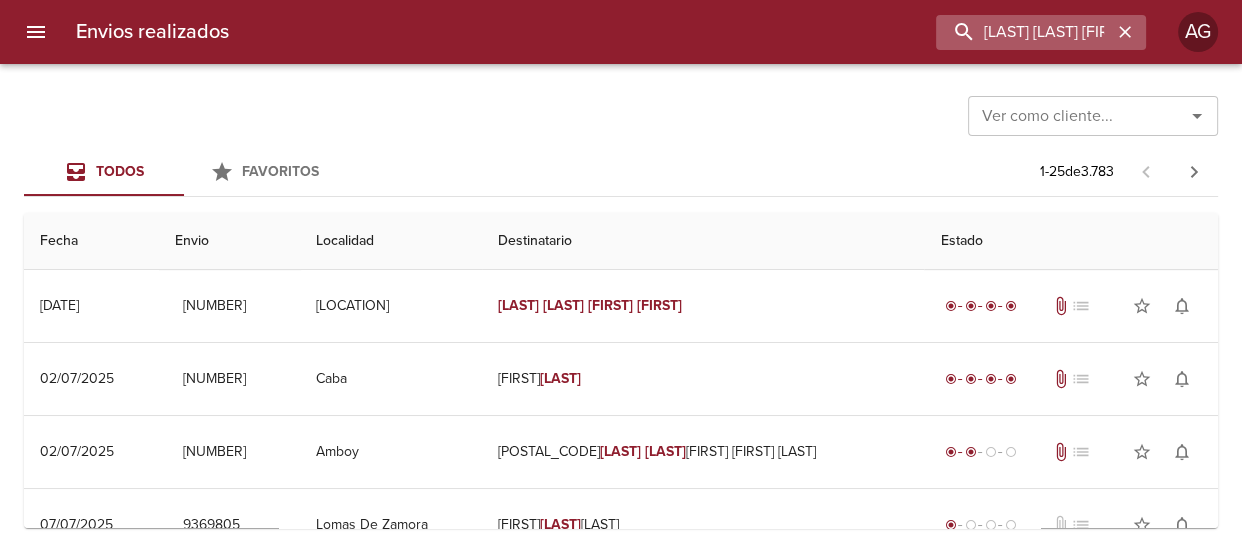 click at bounding box center [1125, 32] 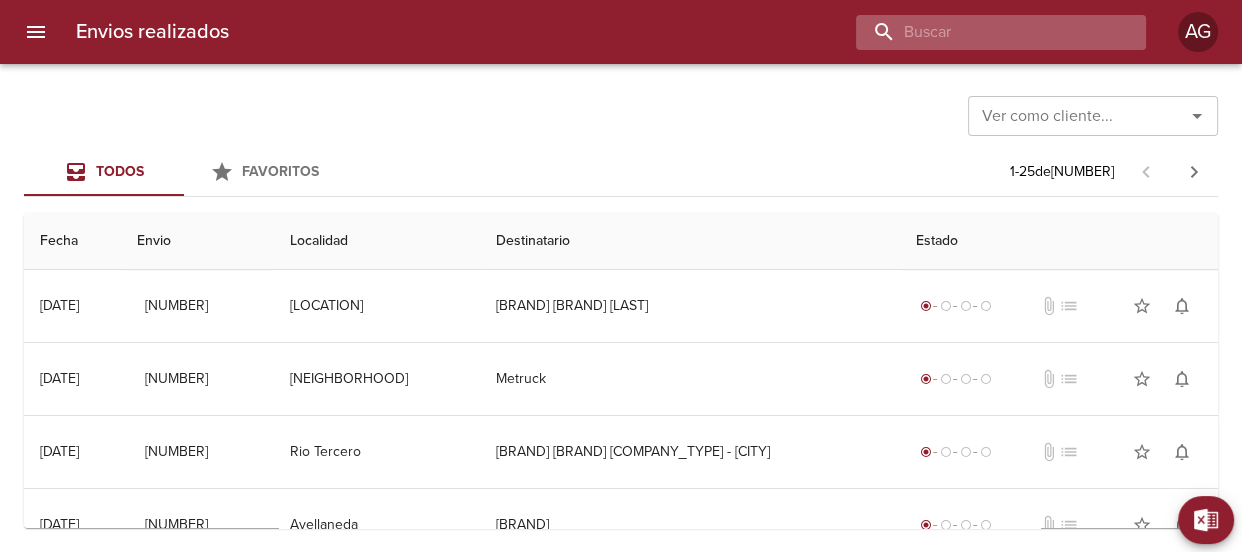 click at bounding box center [984, 32] 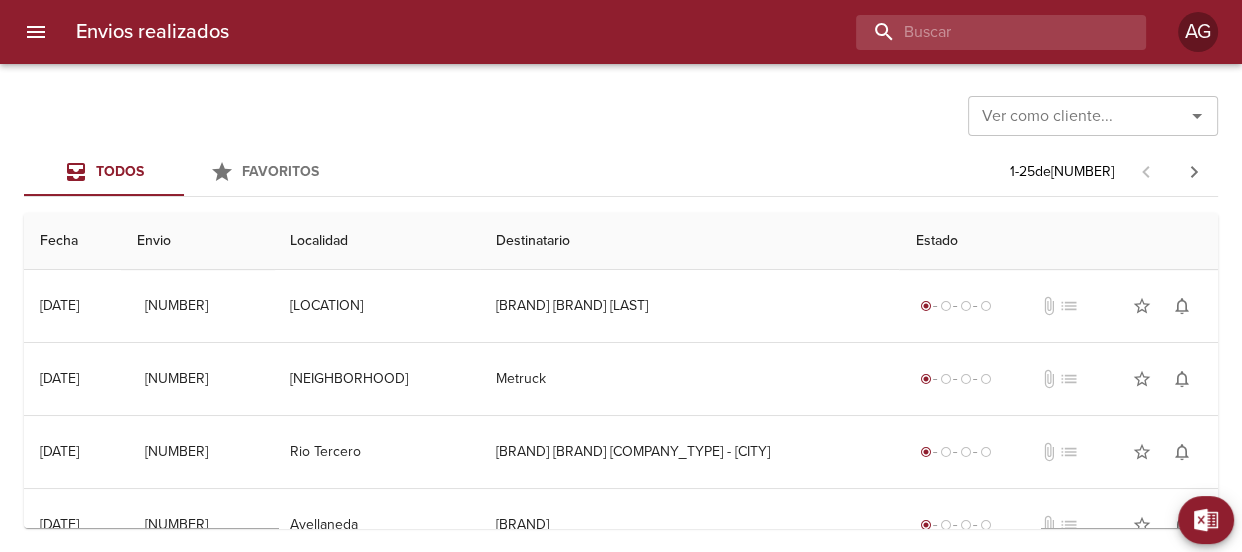 paste on "[NUMBER]" 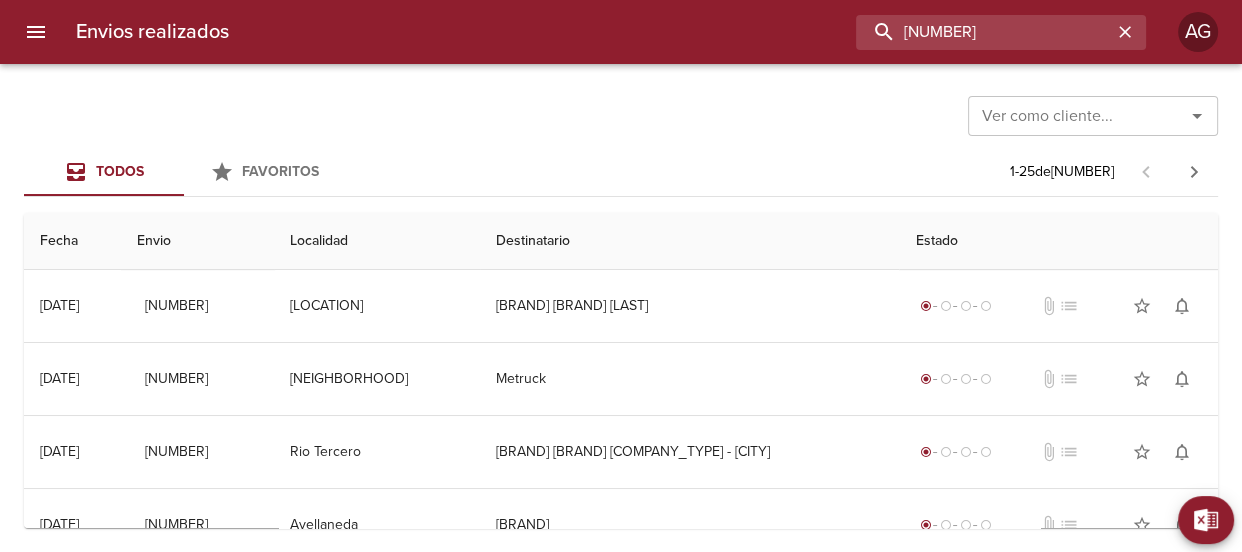 type on "[NUMBER]" 